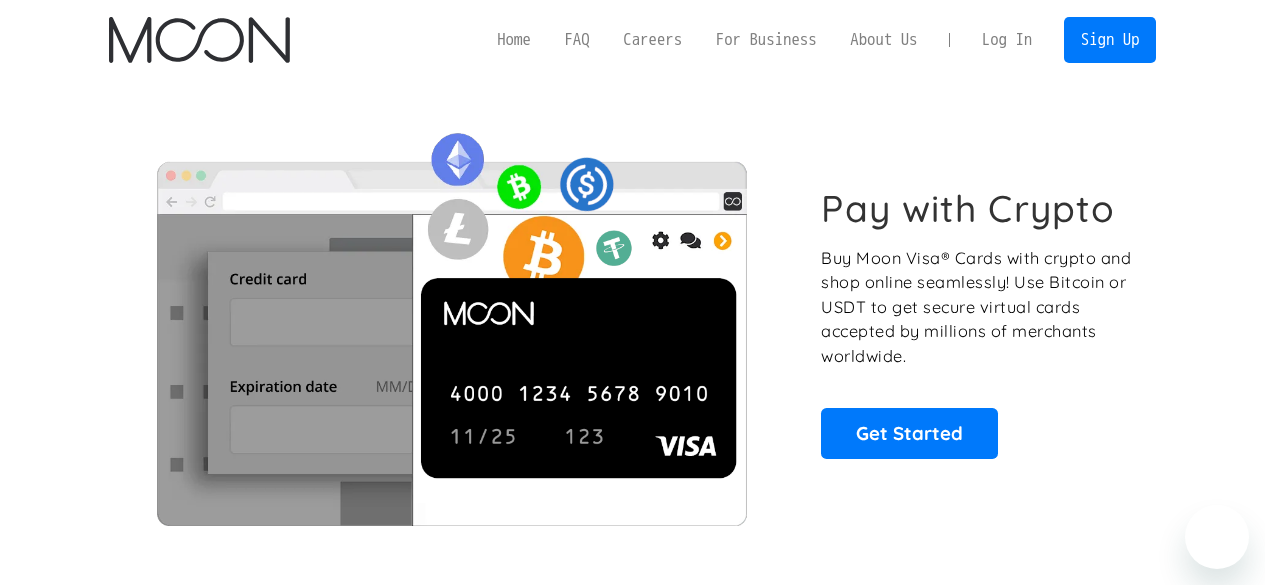 scroll, scrollTop: 0, scrollLeft: 0, axis: both 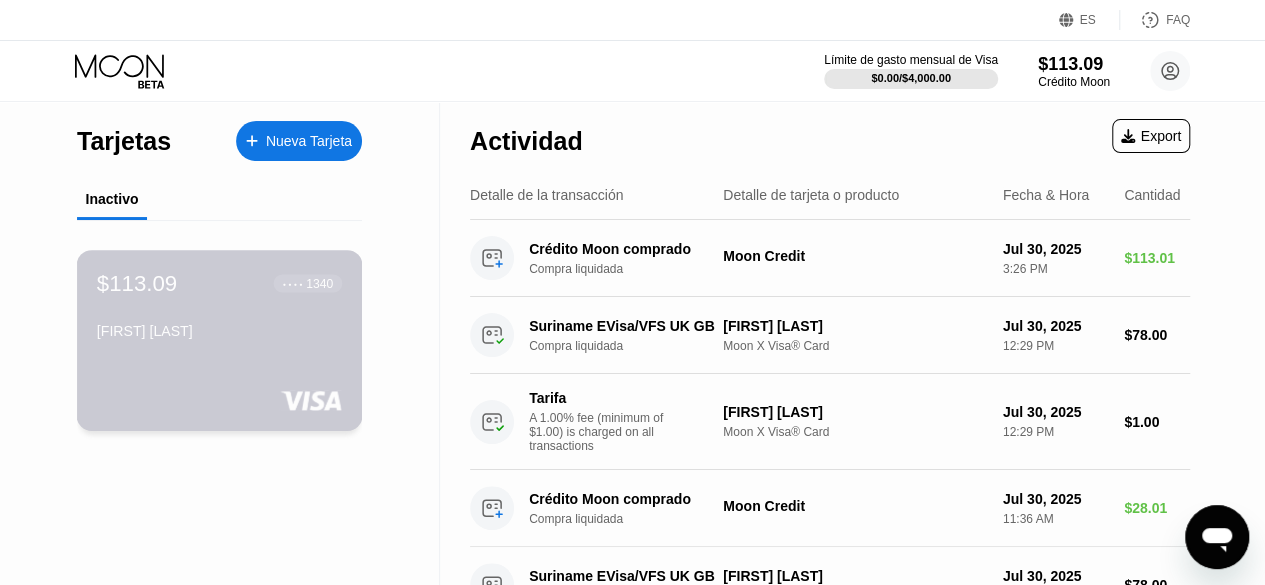 click on "1340" at bounding box center [319, 283] 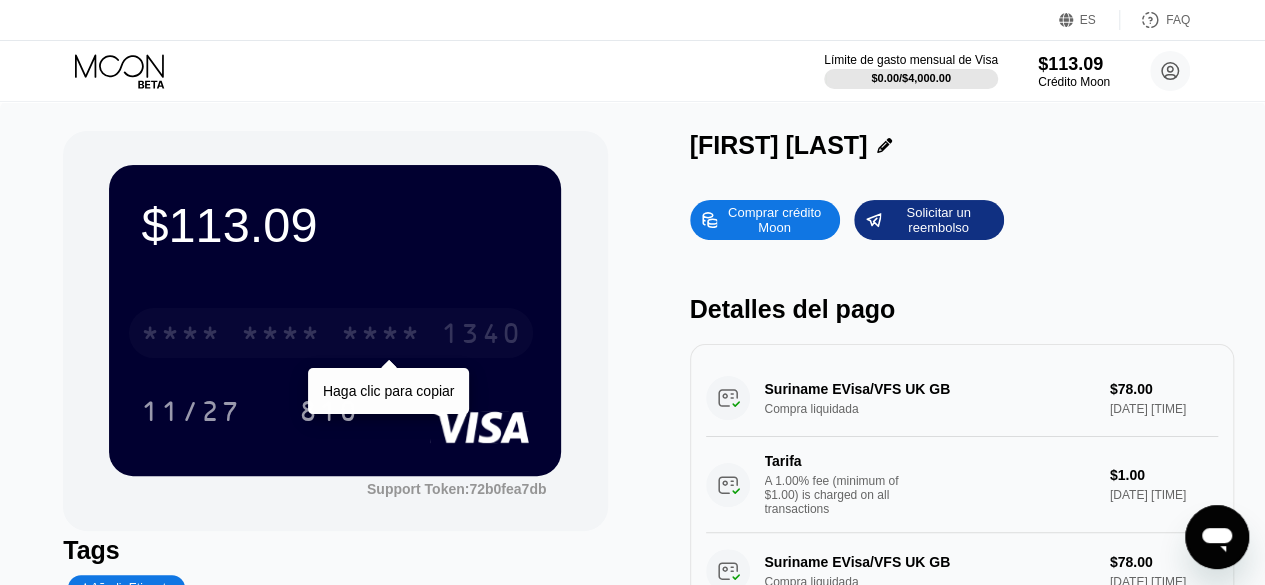 click on "* * * * * * * * * * * * 1340" at bounding box center [331, 333] 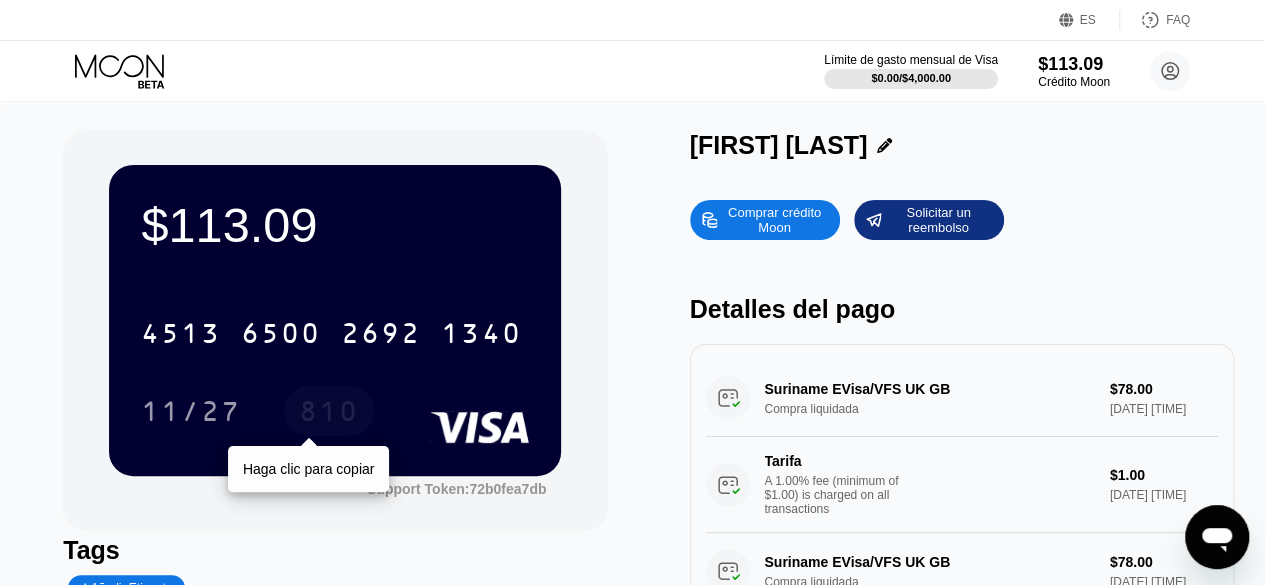 click on "810" at bounding box center (329, 414) 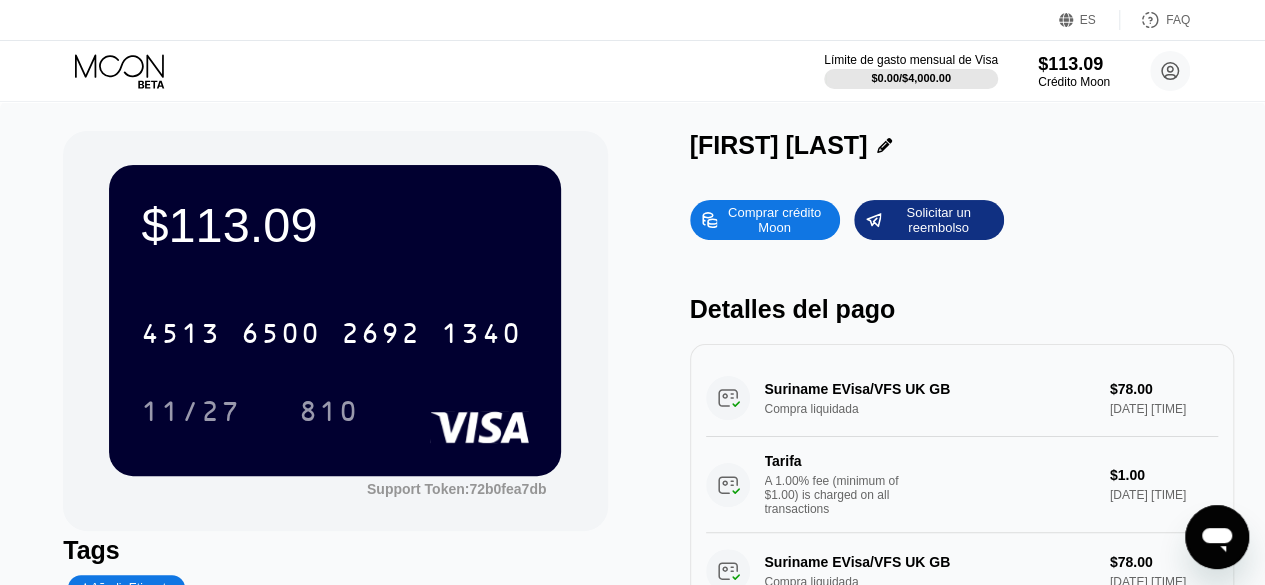 click on "Solicitar un reembolso" at bounding box center [938, 220] 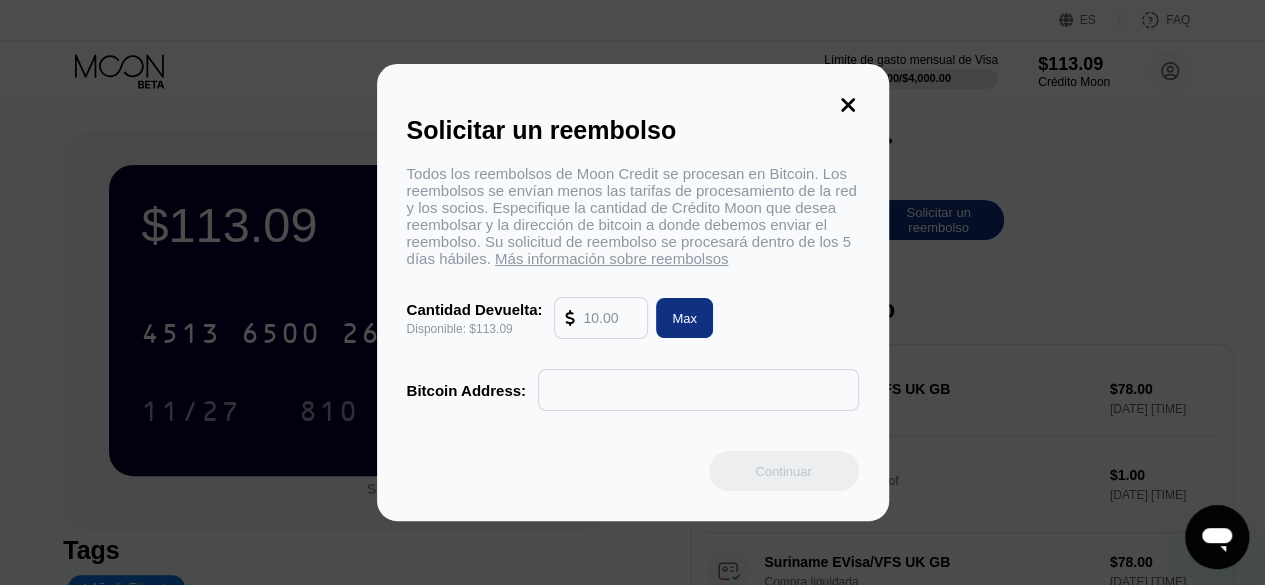 click at bounding box center [610, 318] 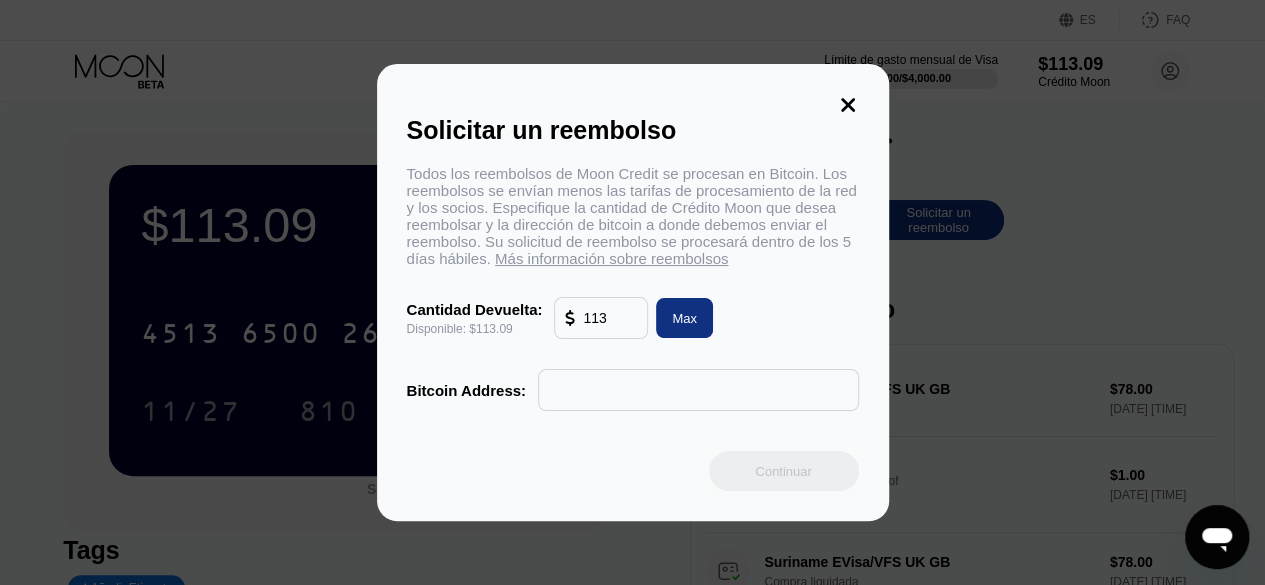 type on "113" 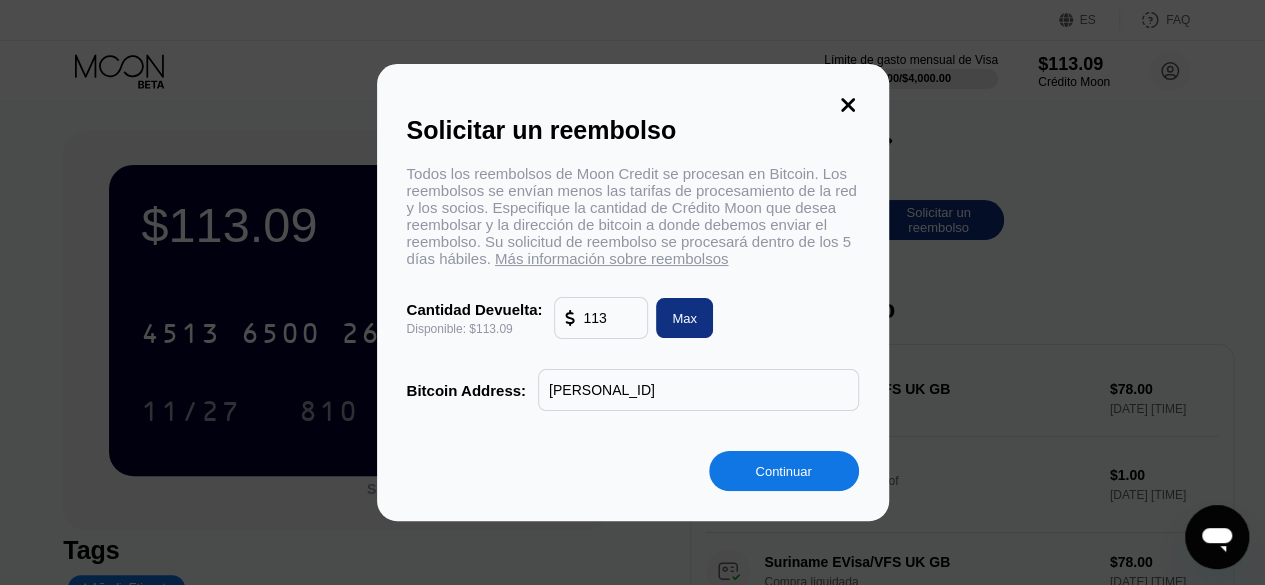 type on "18ZAQaKkoGuo3PjBX4XePQa8J1ofW7GvA2" 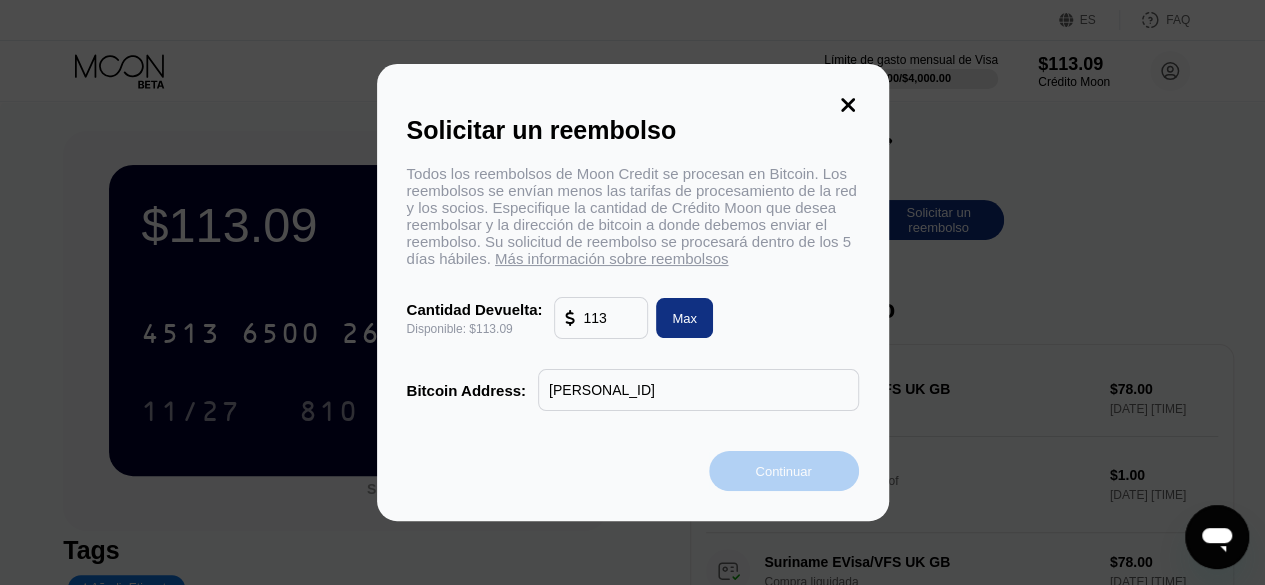 click on "Continuar" at bounding box center [784, 471] 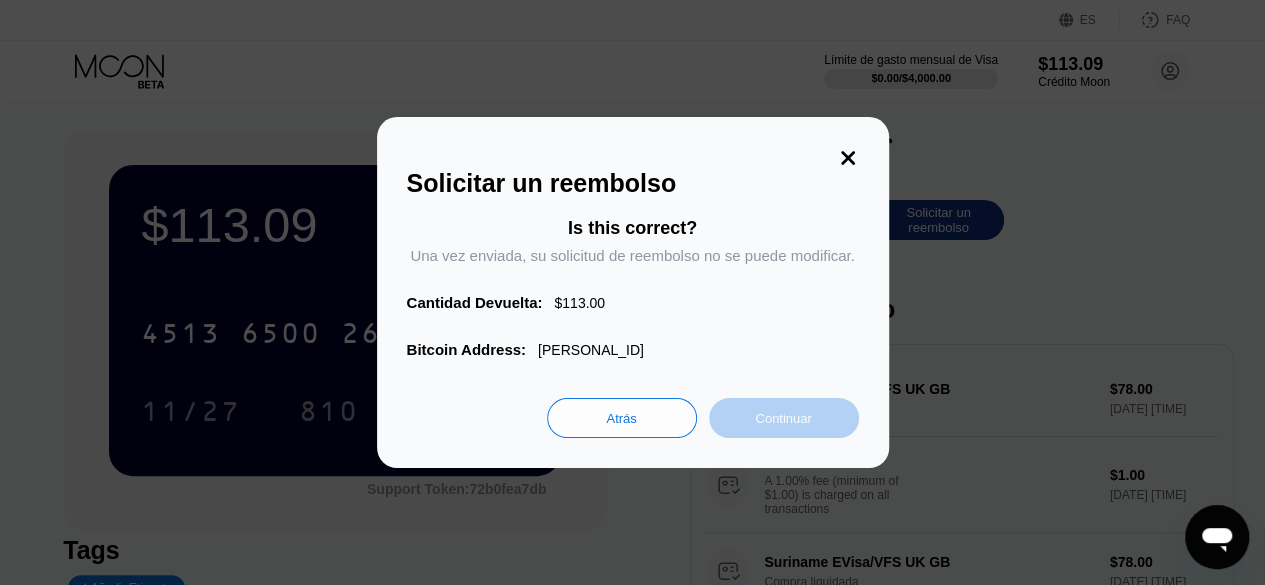 click on "Continuar" at bounding box center (784, 418) 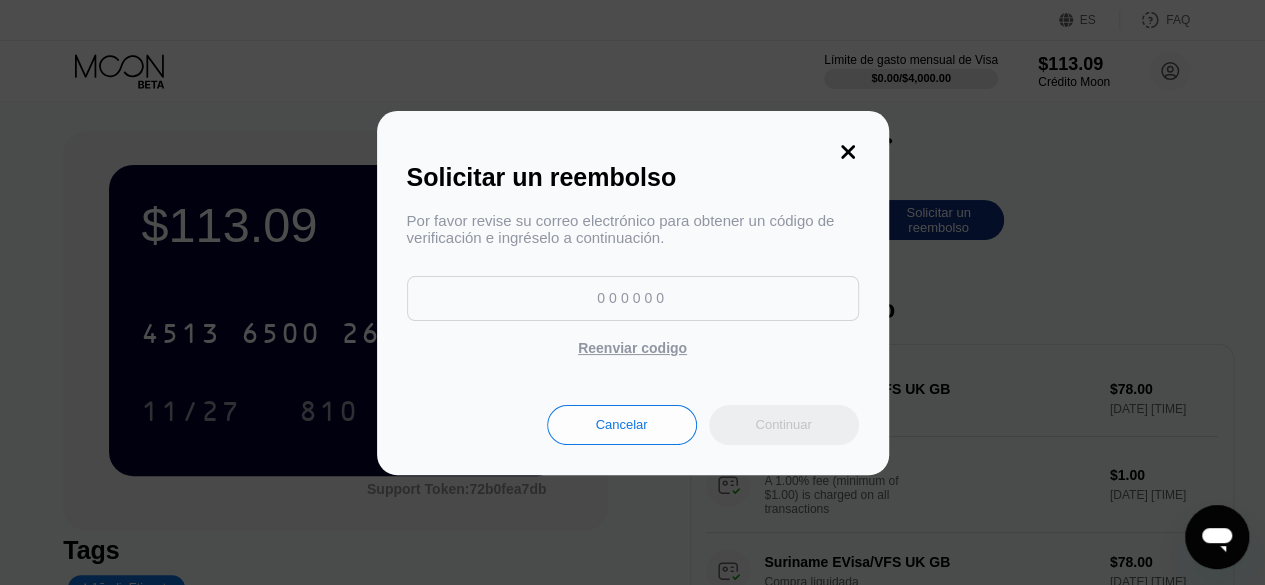 click at bounding box center [633, 298] 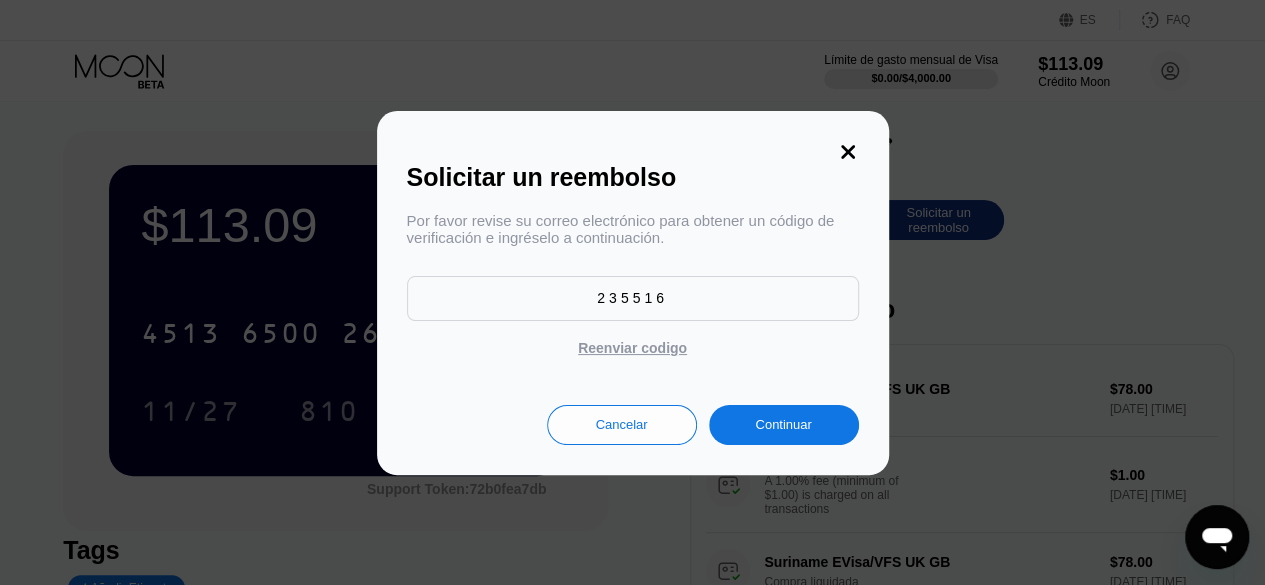 type on "235516" 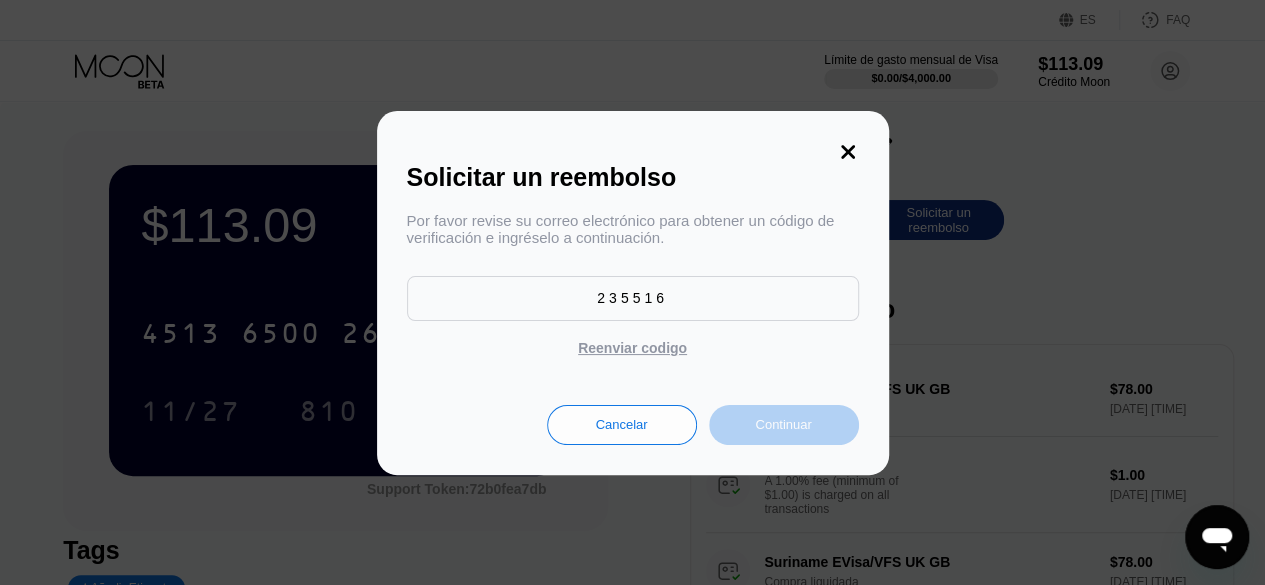 click on "Continuar" at bounding box center (783, 424) 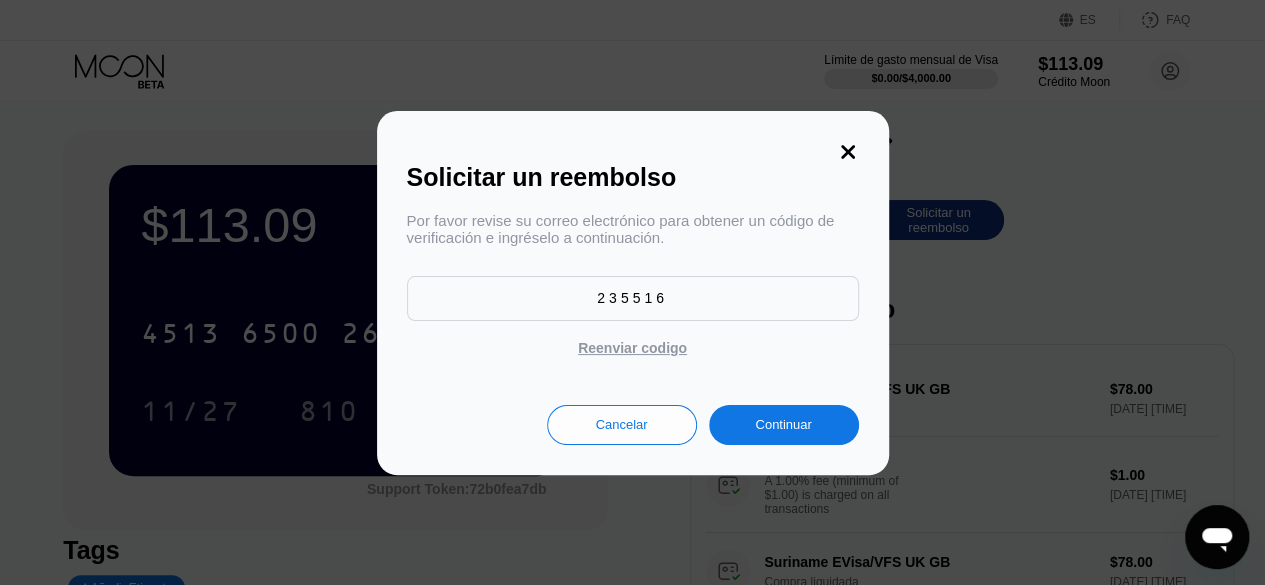 click on "Continuar" at bounding box center (784, 425) 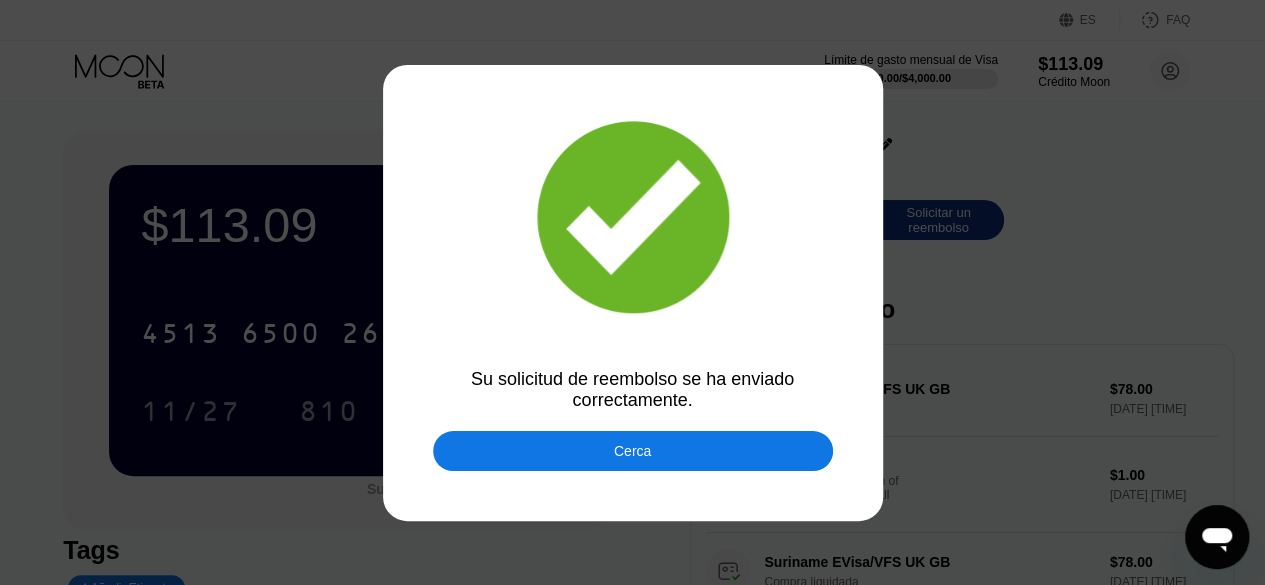 click on "Cerca" at bounding box center (633, 451) 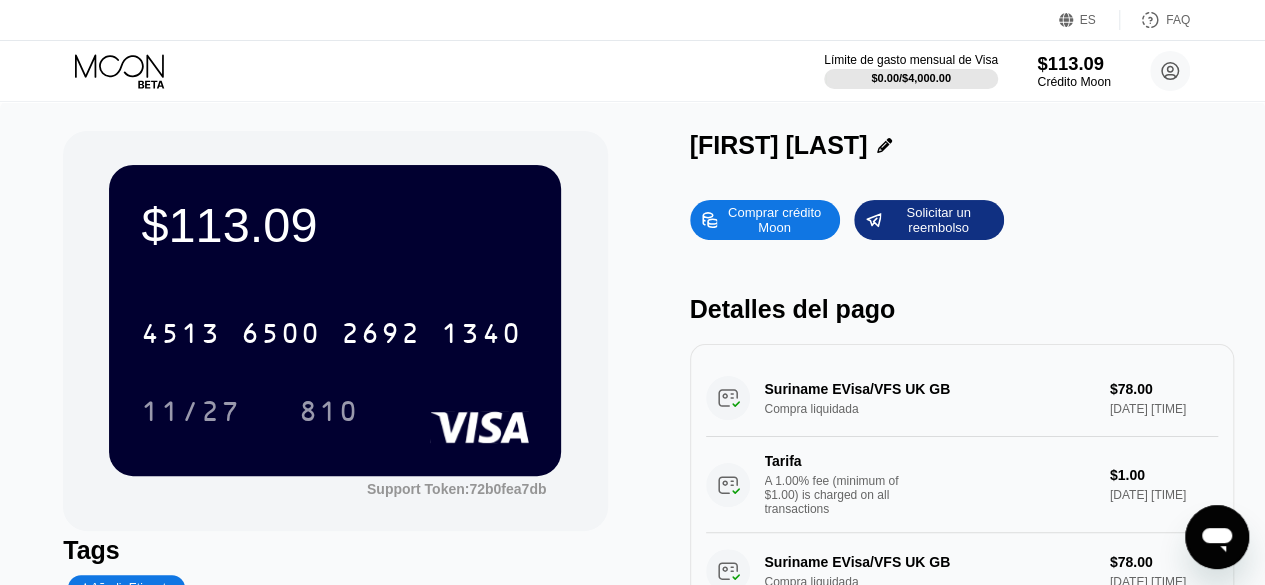 click on "Crédito Moon" at bounding box center [1073, 82] 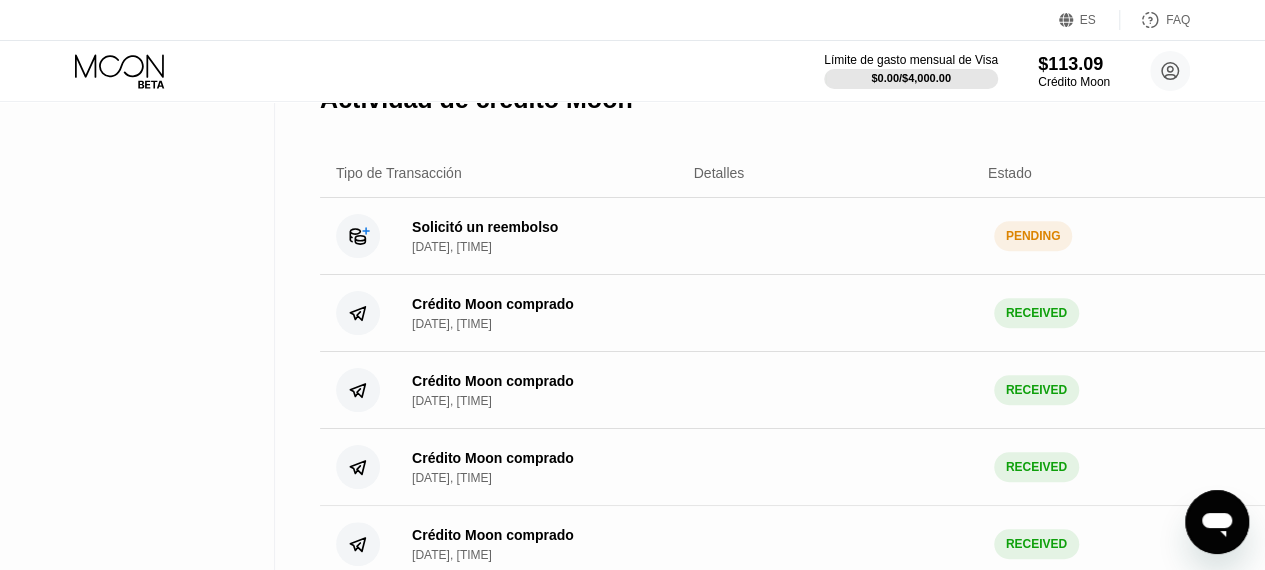 scroll, scrollTop: 390, scrollLeft: 0, axis: vertical 